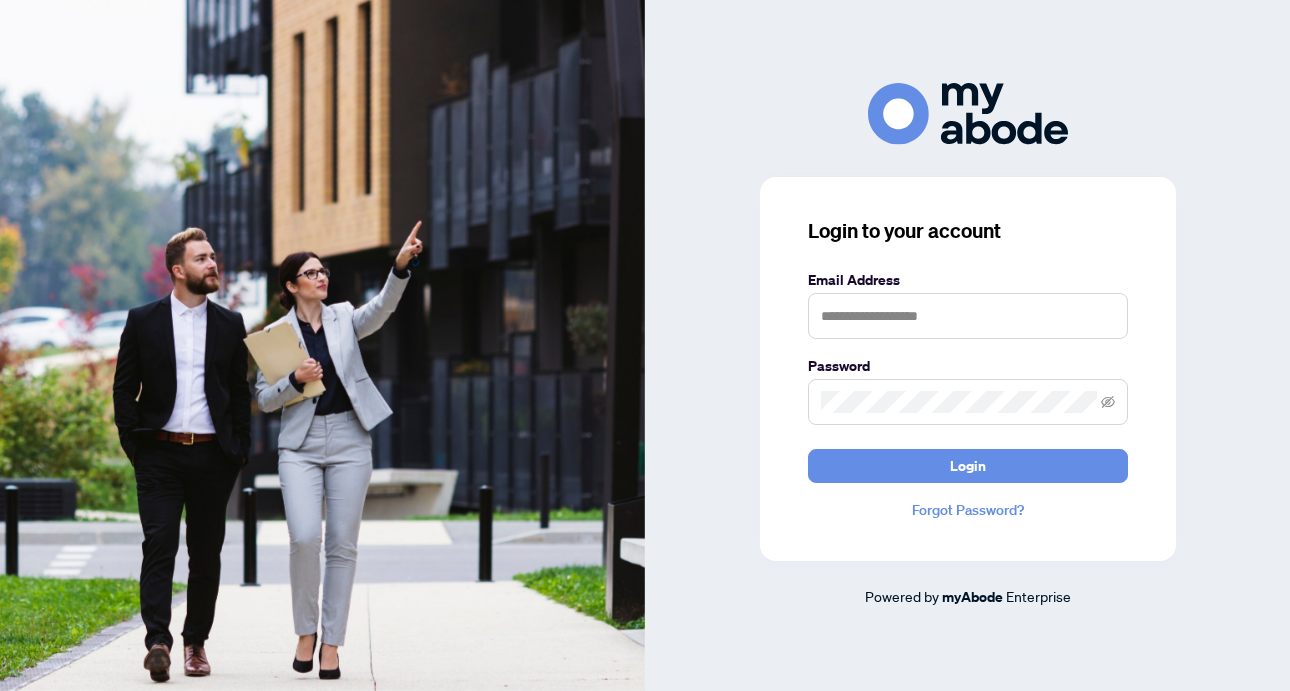 scroll, scrollTop: 0, scrollLeft: 0, axis: both 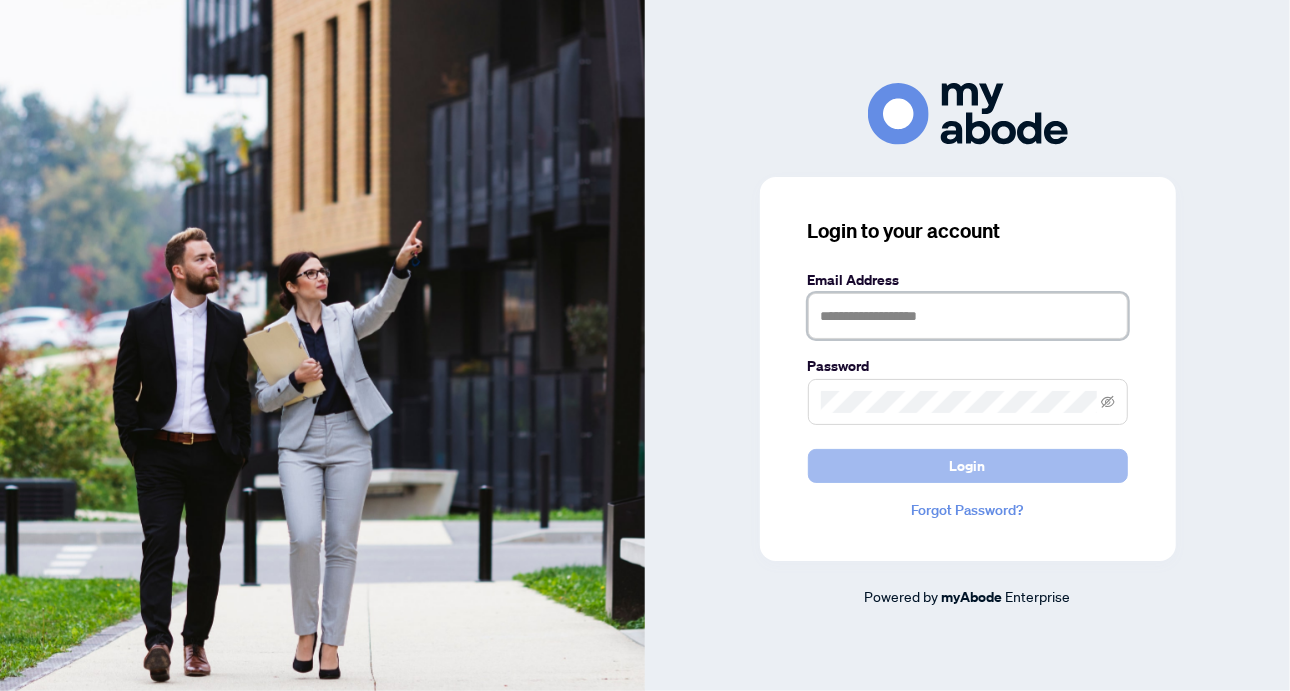 type on "**********" 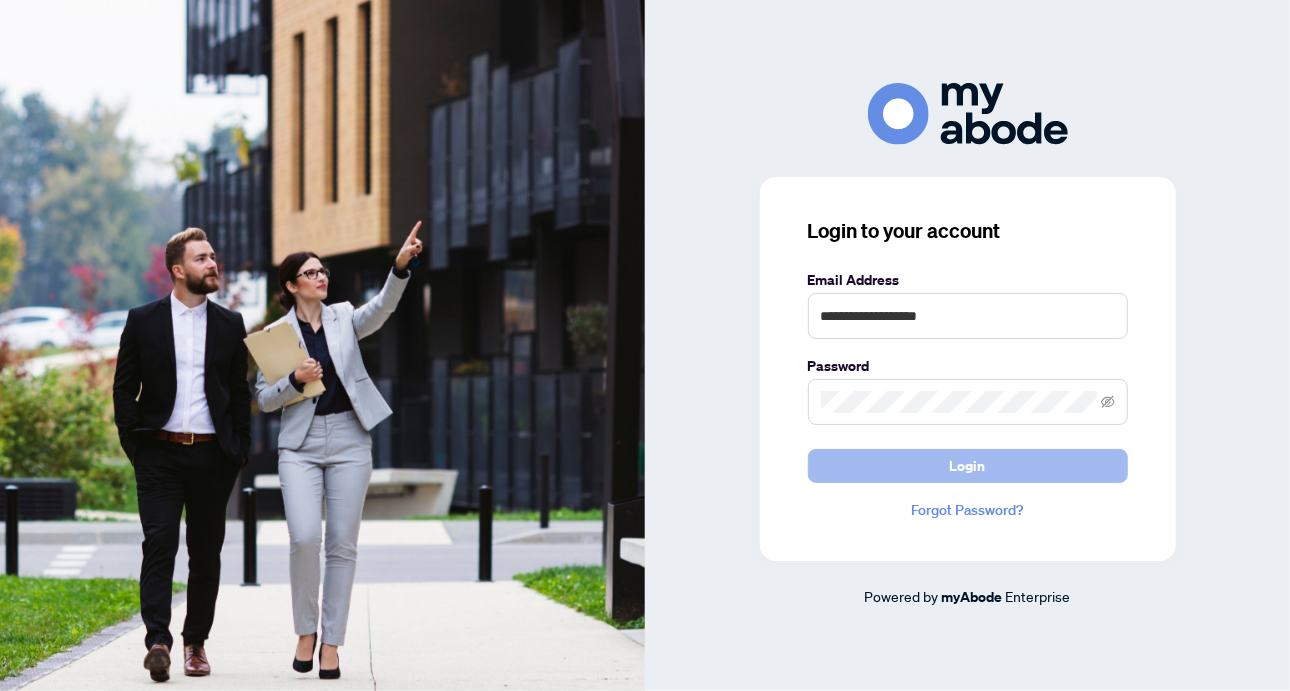 click on "Login" at bounding box center [968, 466] 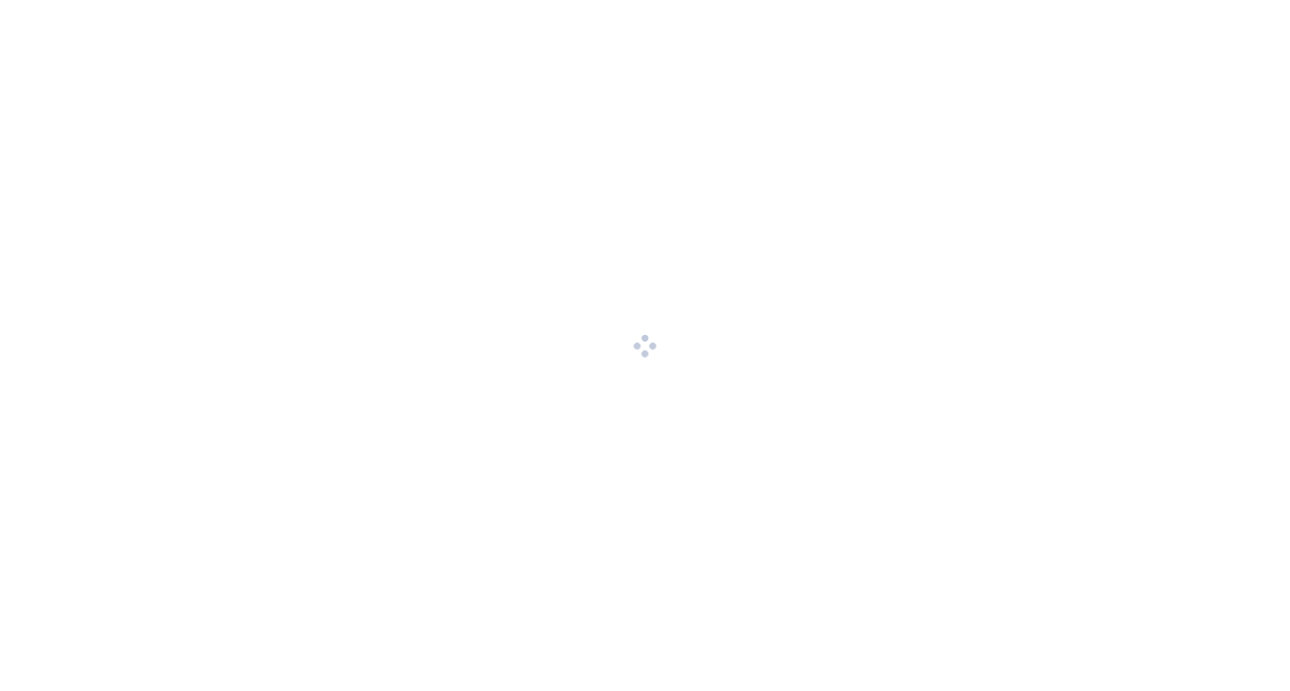 scroll, scrollTop: 0, scrollLeft: 0, axis: both 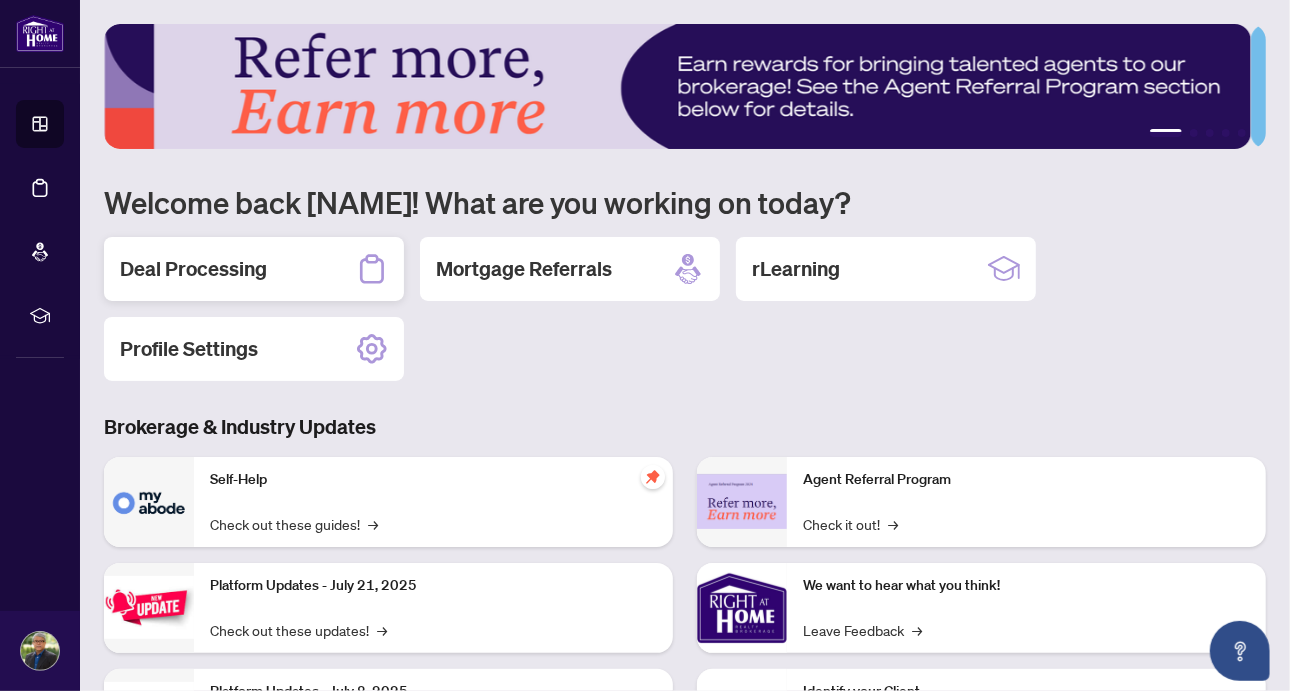 click on "Deal Processing" at bounding box center (193, 269) 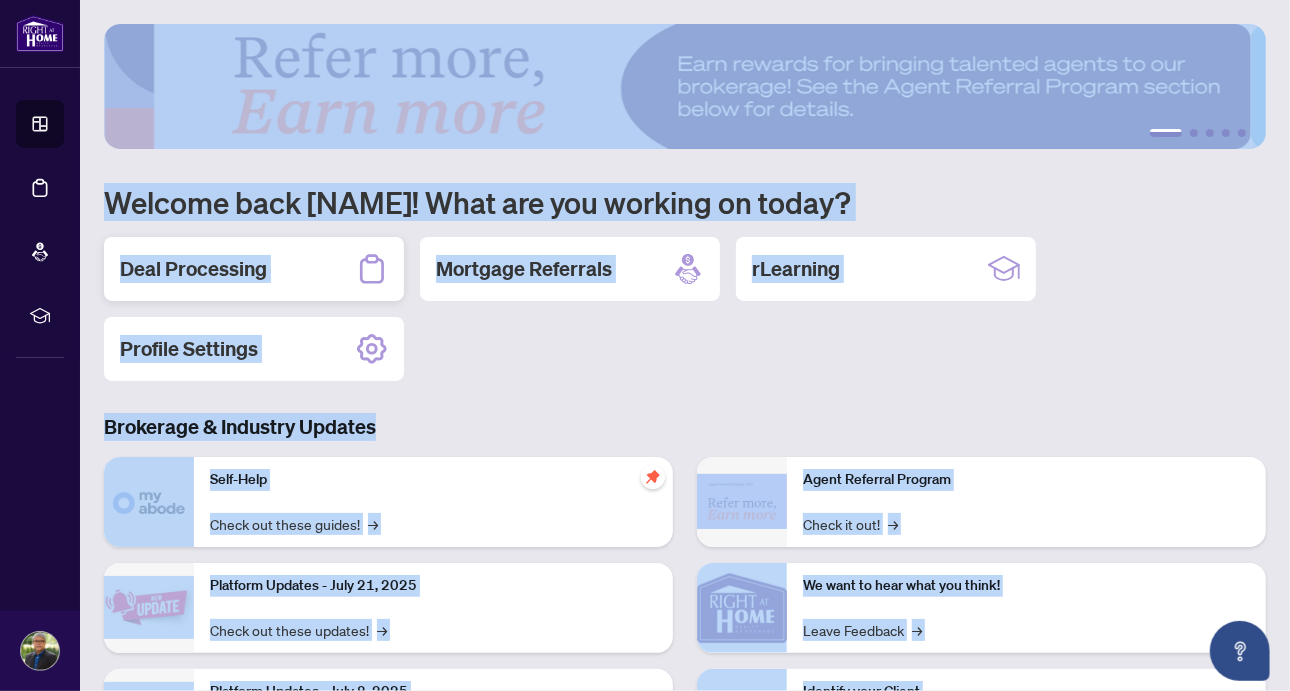 click on "1 2 3 4 5 Welcome back [NAME]! What are you working on today? Deal Processing Mortgage Referrals rLearning Profile Settings Brokerage & Industry Updates Self-Help Check out these guides! → Platform Updates - July 21, 2025 Check out these updates! → Platform Updates - July 8, 2025 Check out these updates! → Platform Updates - June 23, 2025 Check out these updates! → Agent Referral Program Check it out! → We want to hear what you think! Leave Feedback → Identify your Client Sign In! → Sail Away With 8Twelve Check it Out! →" at bounding box center (685, 345) 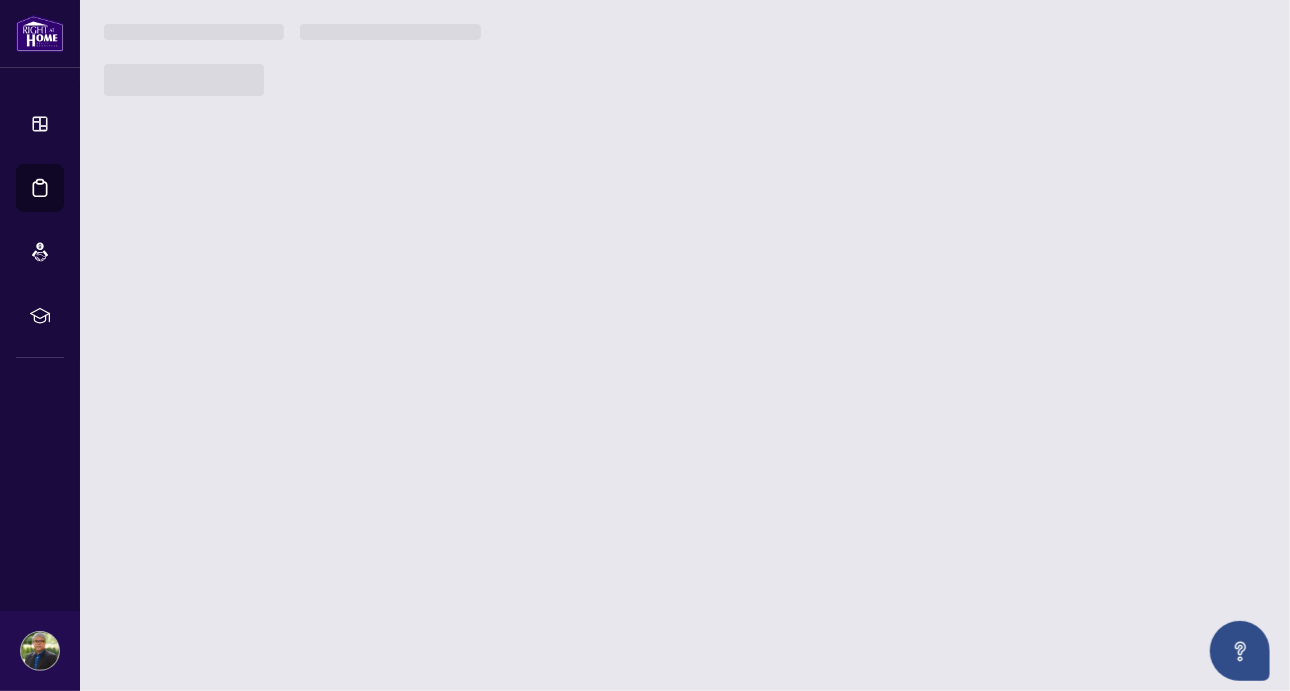 click on "1 2 3 4 5 Welcome back [FIRST]! What are you working on today? Deal Processing Mortgage Referrals rLearning Profile Settings Brokerage & Industry Updates Self-Help Check out these guides! → Platform Updates - July 21, 2025 Check out these updates! → Platform Updates - July 8, 2025 Check out these updates! → Platform Updates - June 23, 2025 Check out these updates! → Agent Referral Program Check it out! → We want to hear what you think! Leave Feedback → Identify your Client Sign In! → Sail Away With 8Twelve Check it Out! →" at bounding box center (685, 345) 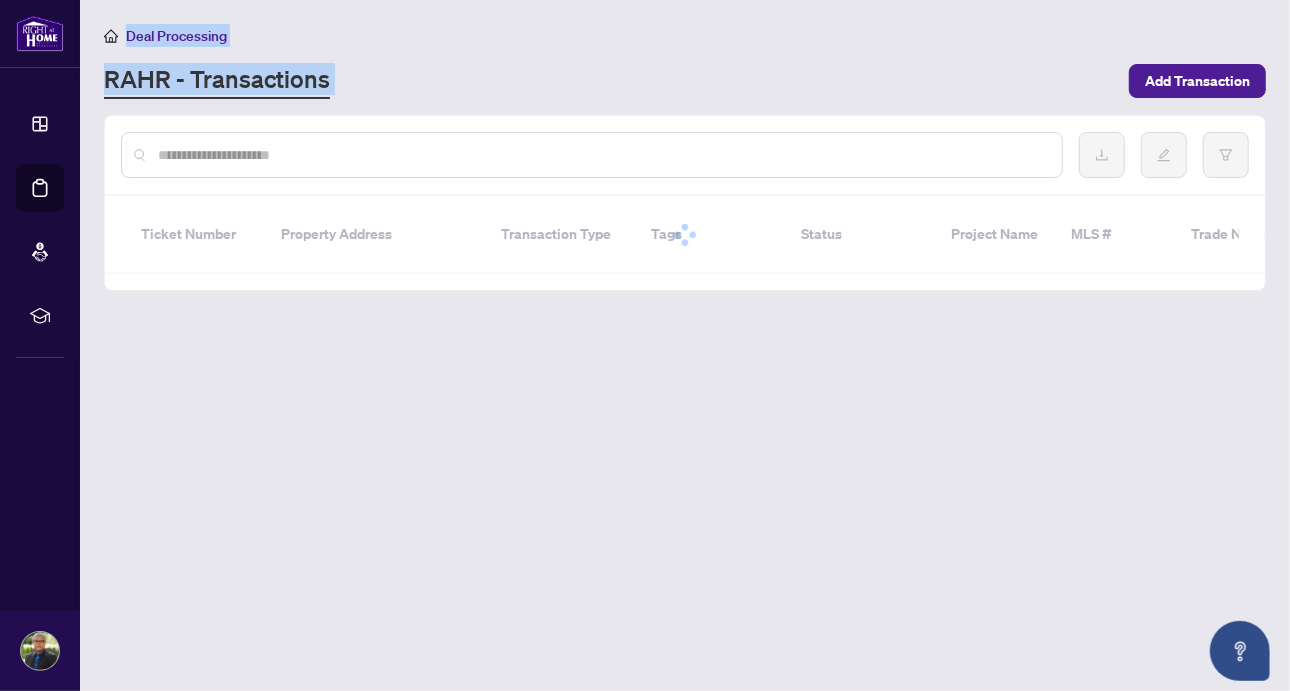 click on "Deal Processing" at bounding box center (685, 35) 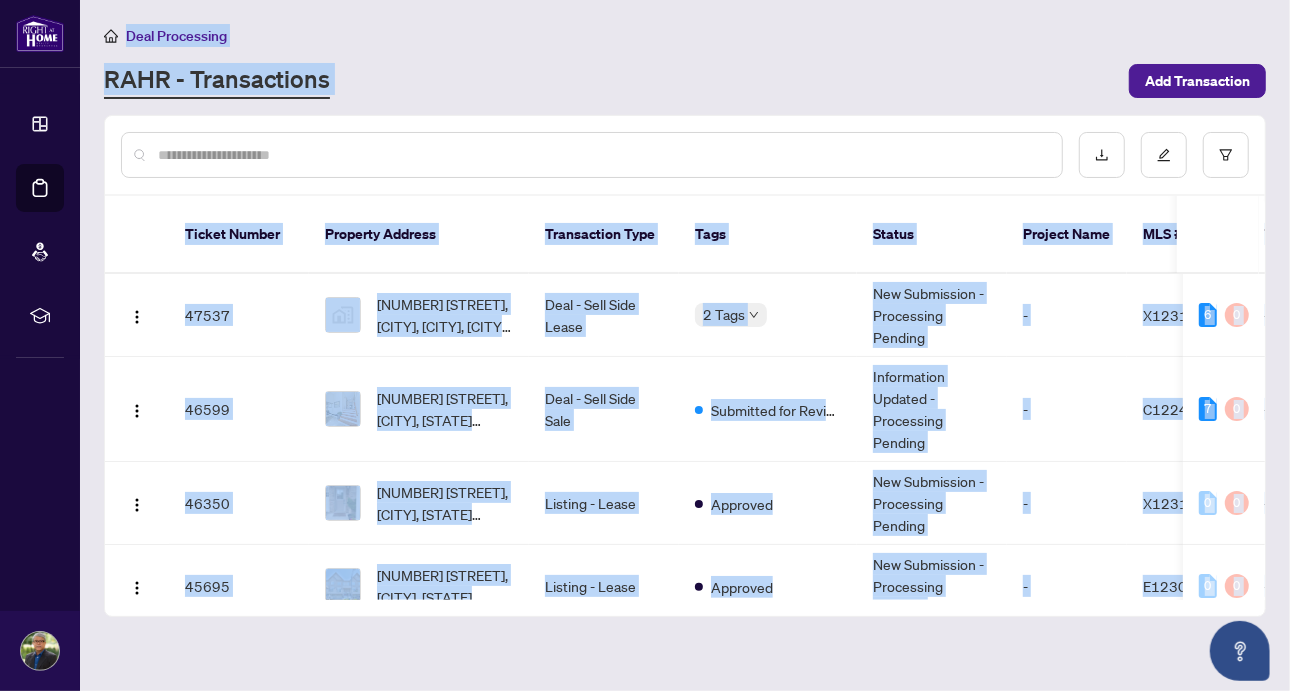 click on "RAHR - Transactions" at bounding box center (610, 81) 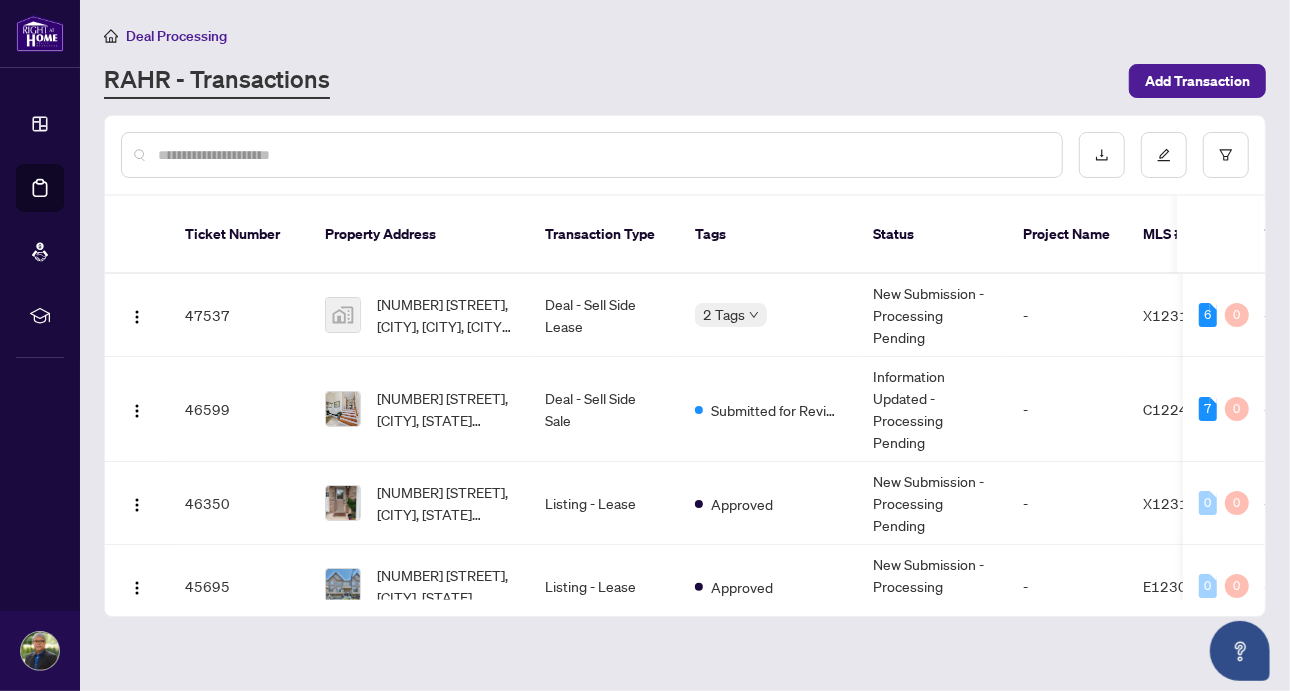 click on "RAHR - Transactions" at bounding box center (610, 81) 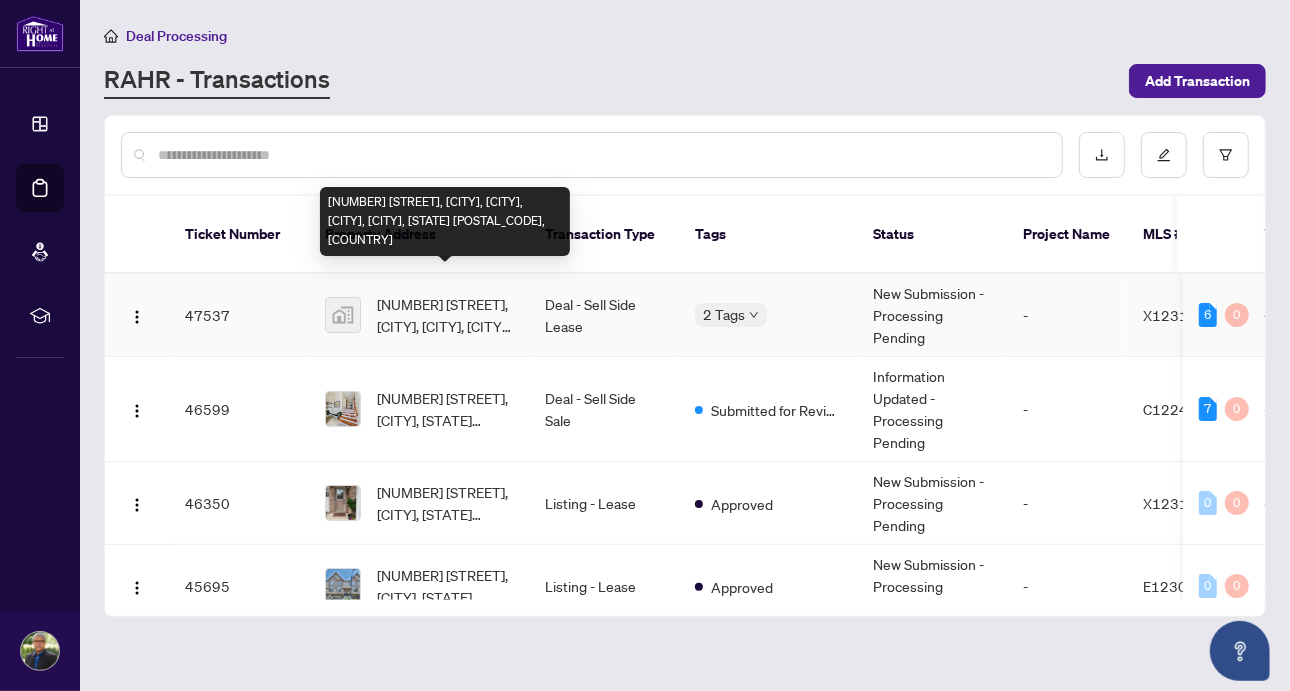 click on "[NUMBER] [STREET], [CITY], [CITY], [CITY], [STATE] [POSTAL_CODE], [COUNTRY]" at bounding box center (445, 315) 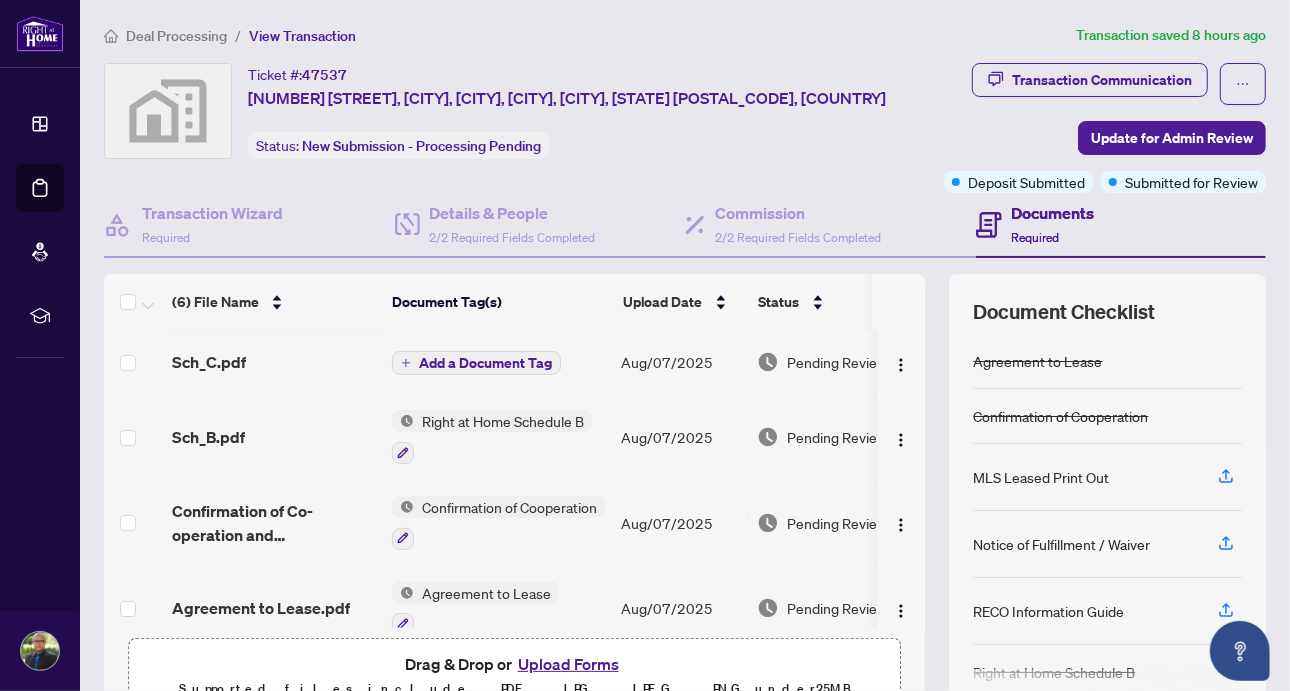 scroll, scrollTop: 202, scrollLeft: 0, axis: vertical 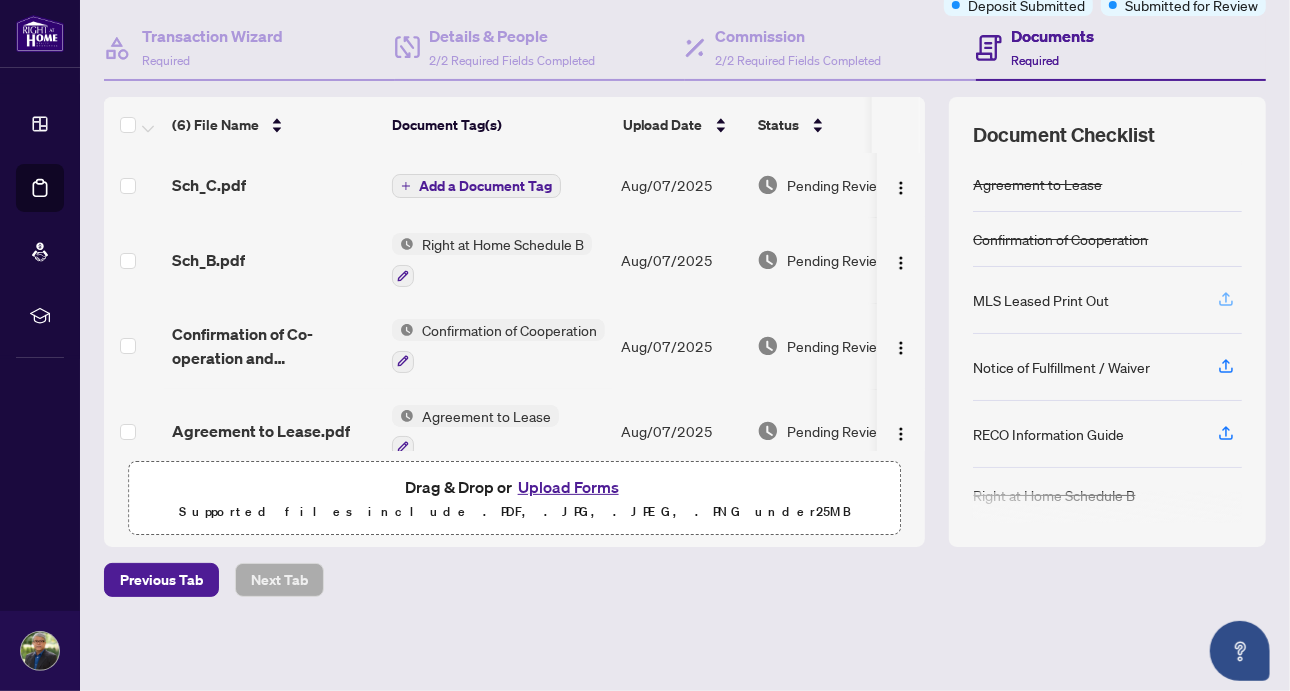 click 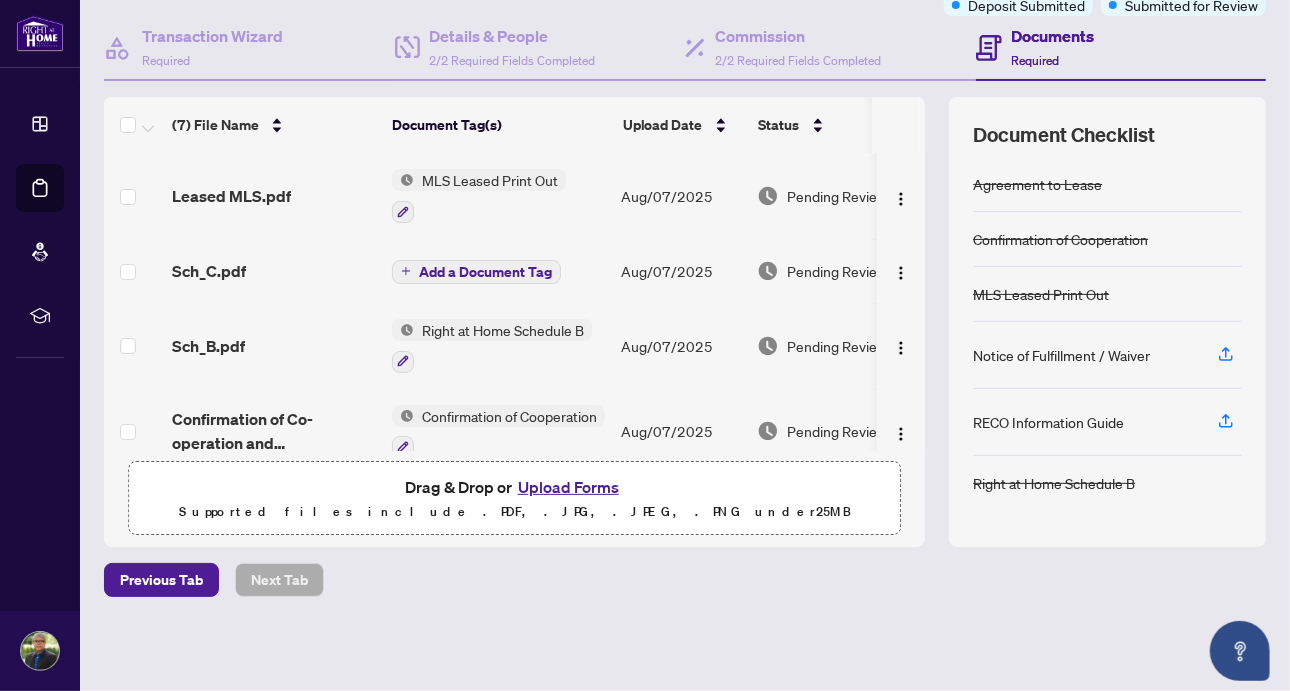 scroll, scrollTop: 0, scrollLeft: 0, axis: both 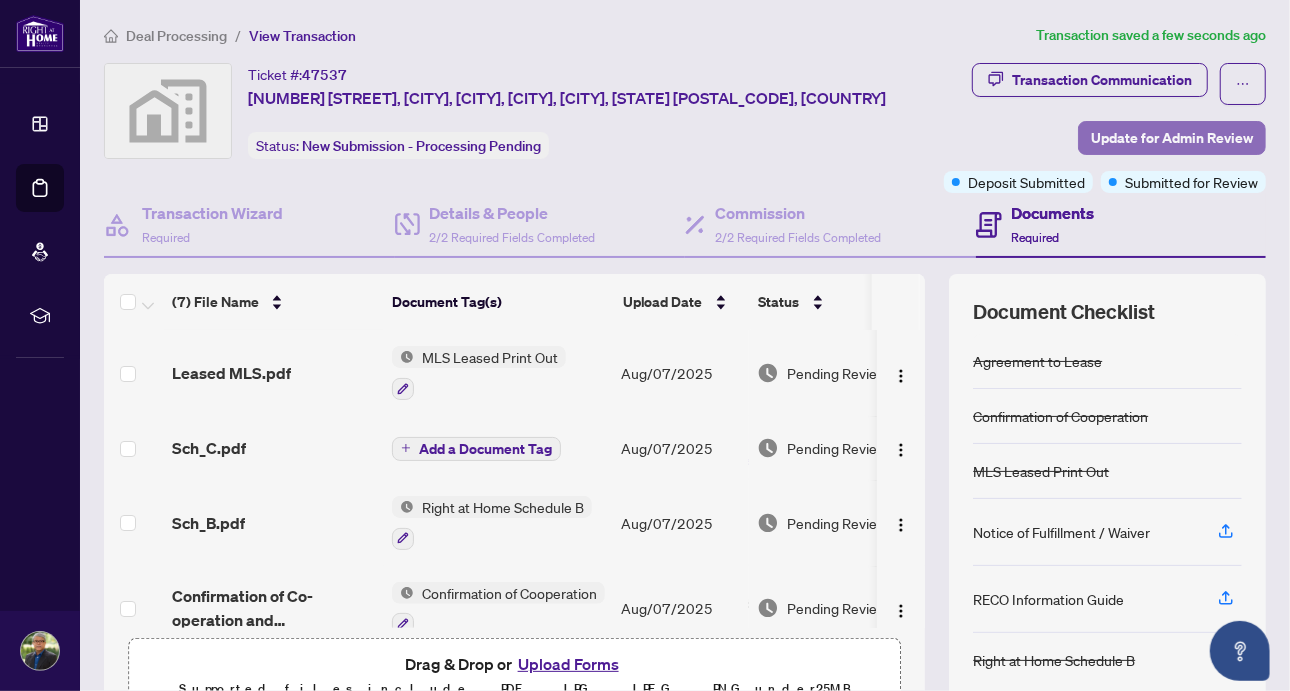 click on "Update for Admin Review" at bounding box center (1172, 138) 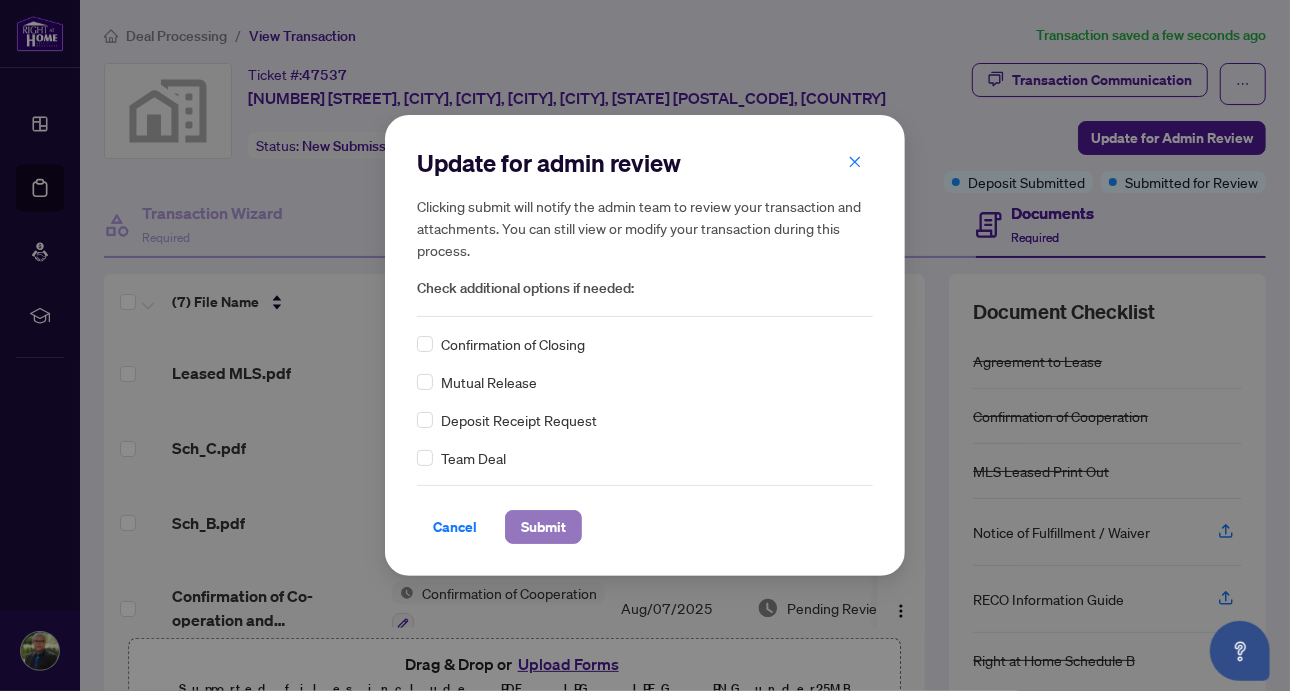 click on "Submit" at bounding box center (543, 527) 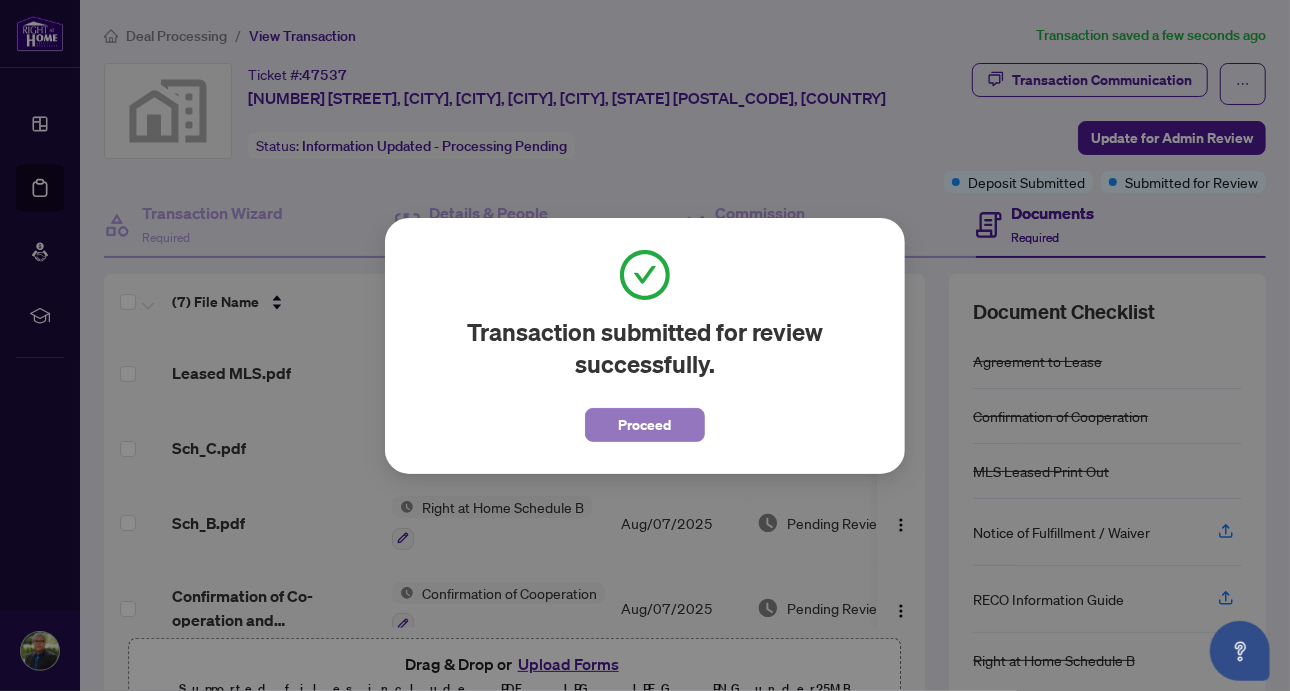 click on "Proceed" at bounding box center (645, 425) 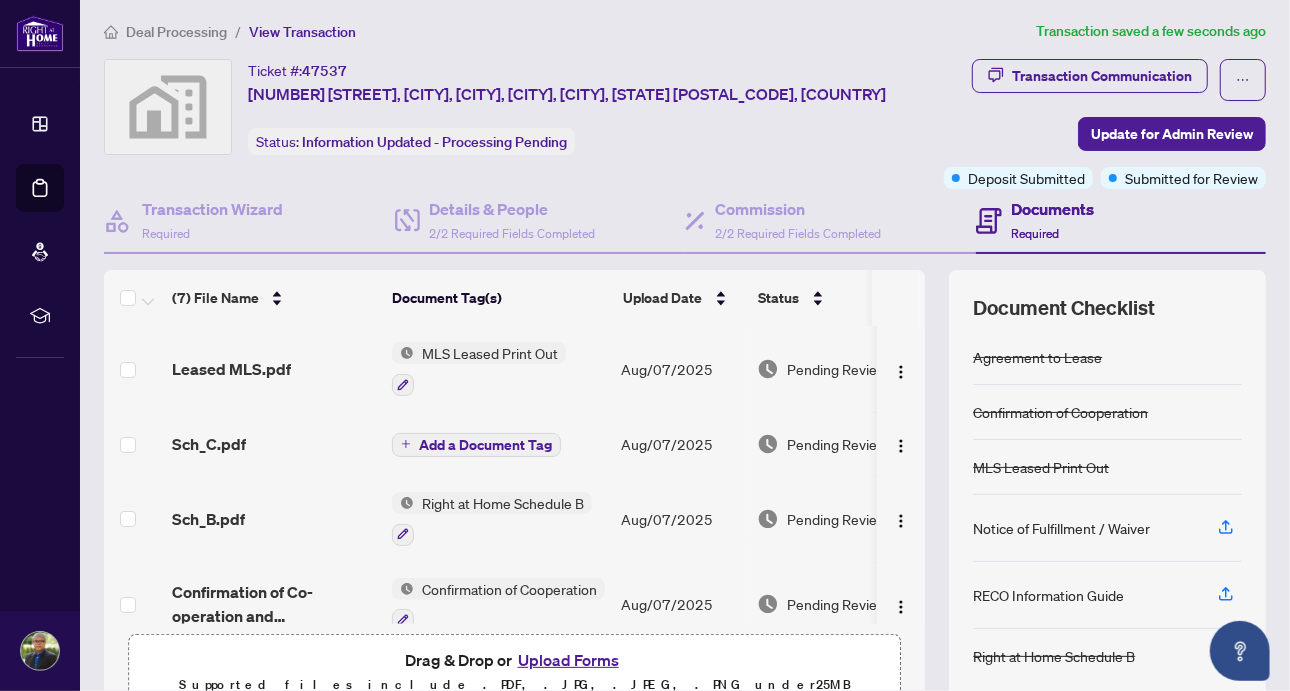scroll, scrollTop: 0, scrollLeft: 0, axis: both 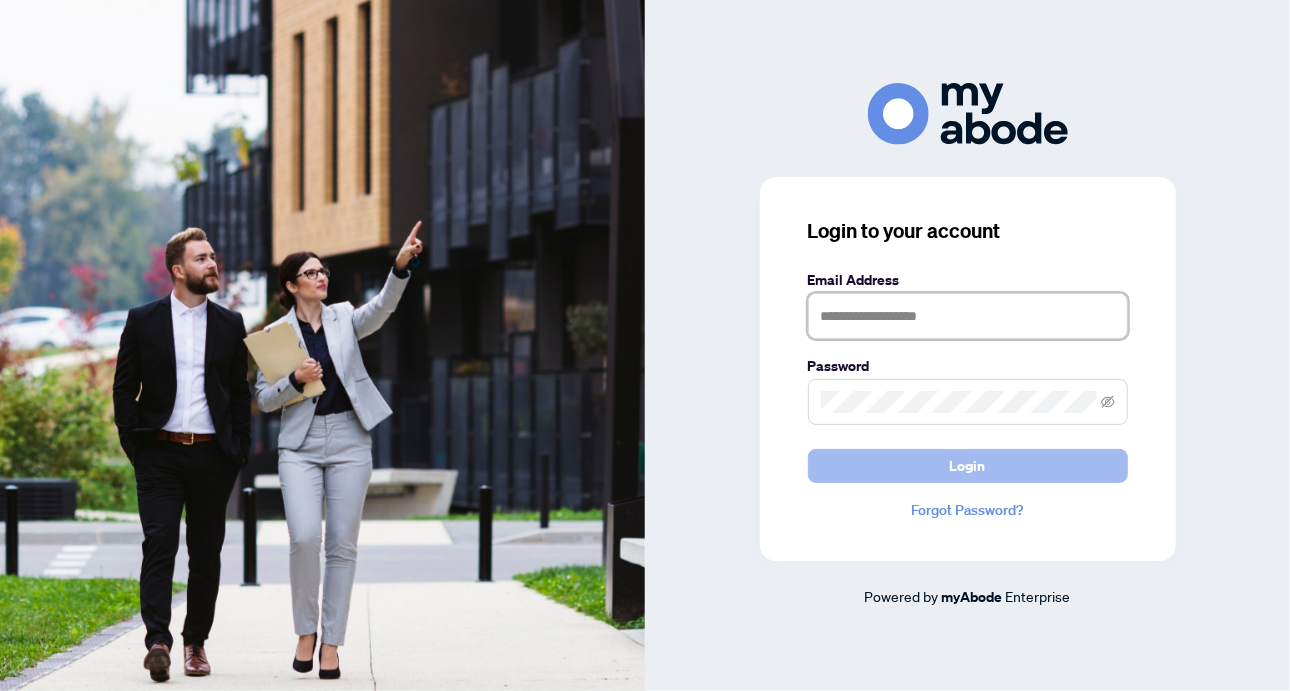 type on "**********" 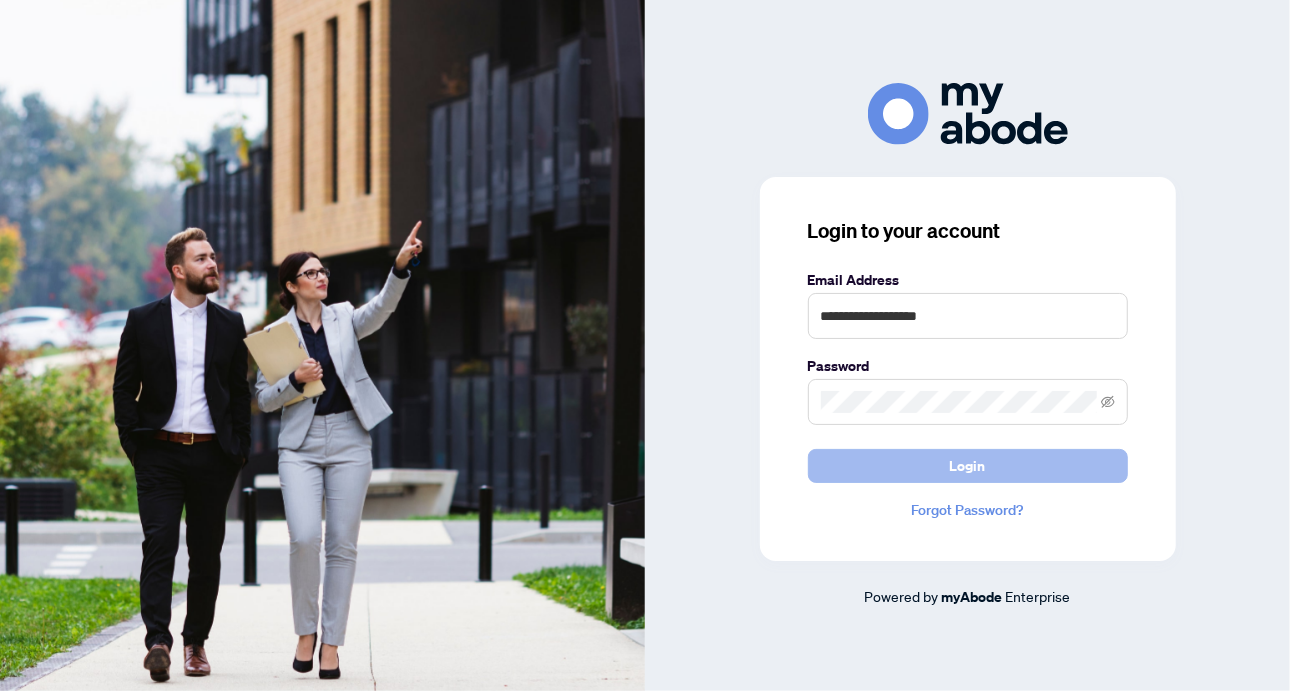click on "Login" at bounding box center [968, 466] 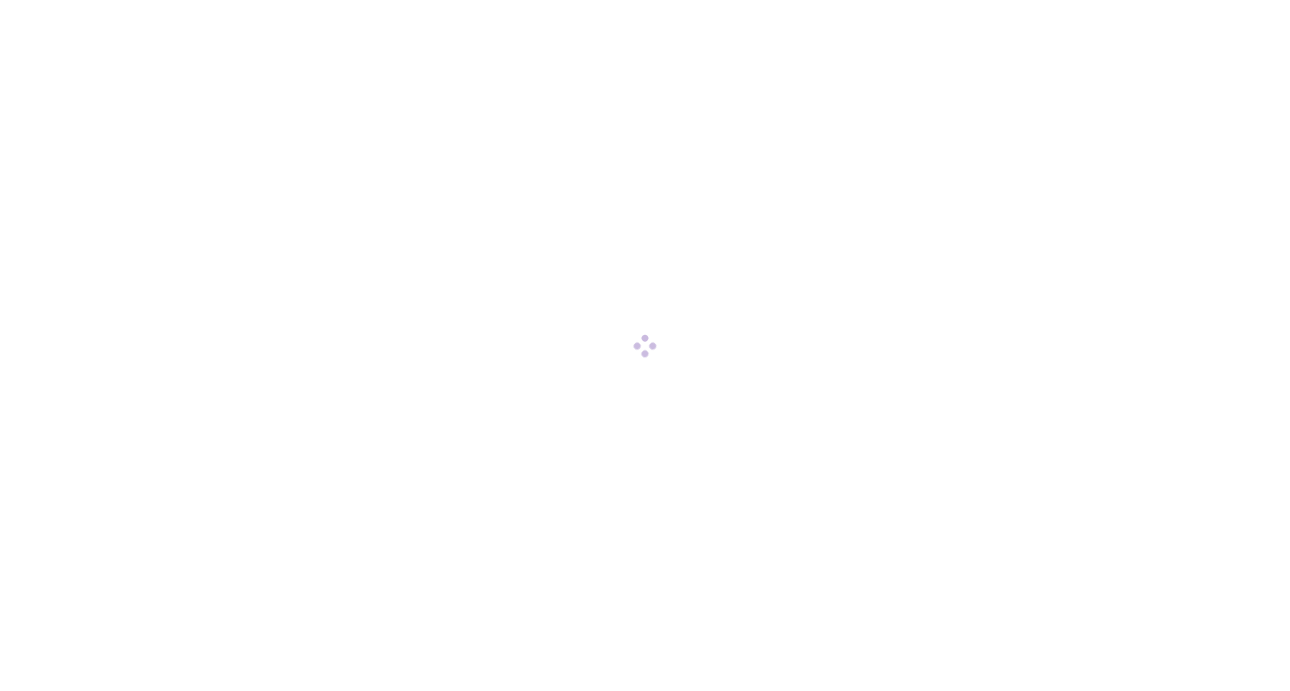 scroll, scrollTop: 0, scrollLeft: 0, axis: both 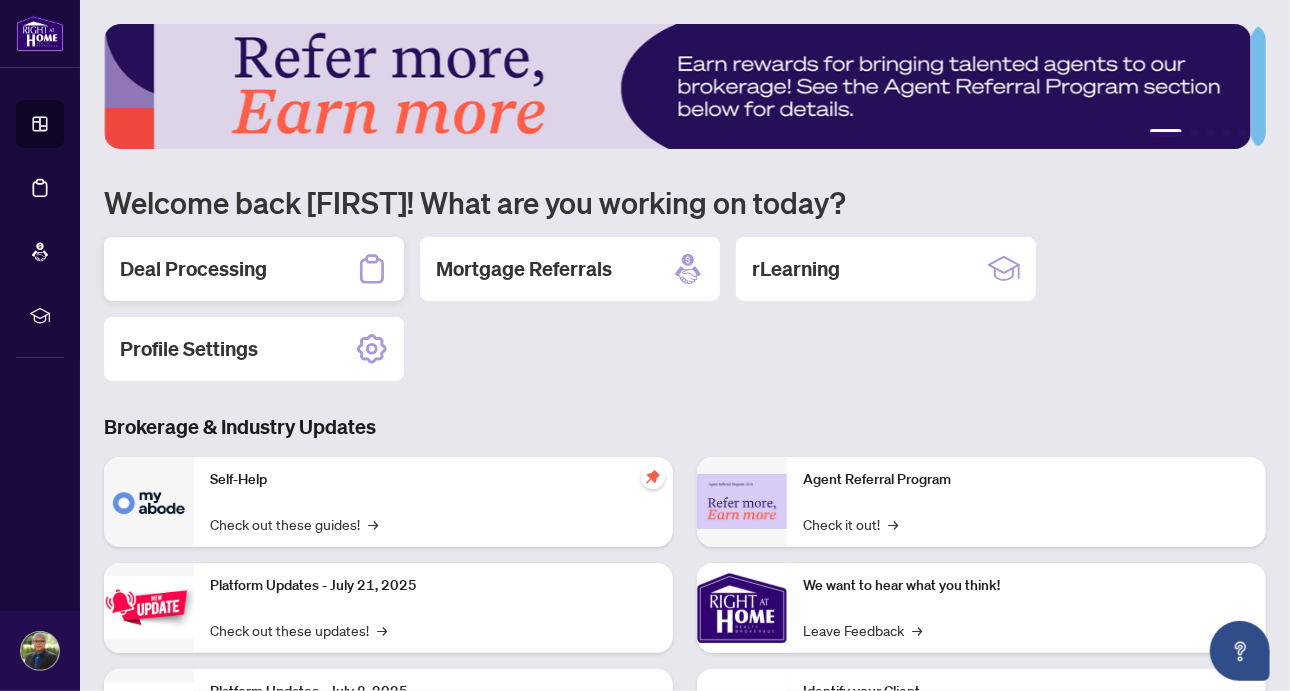 click on "Deal Processing" at bounding box center [193, 269] 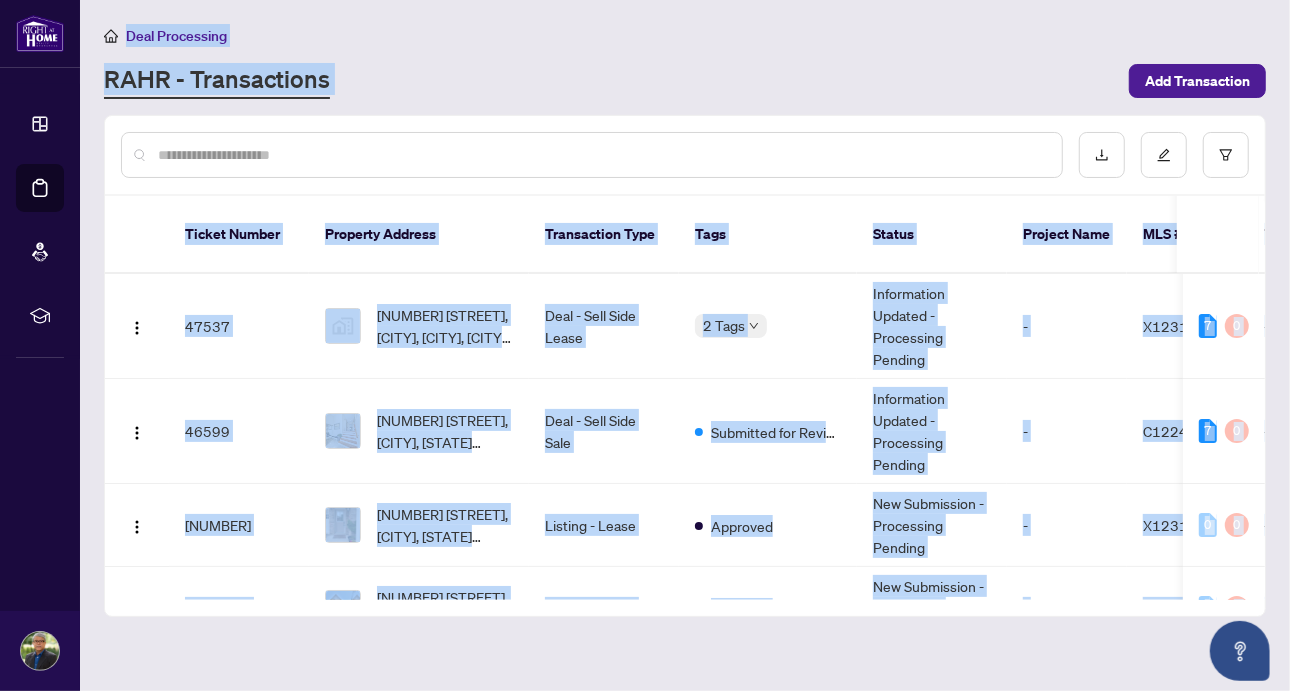 click on "Deal Processing" at bounding box center [685, 35] 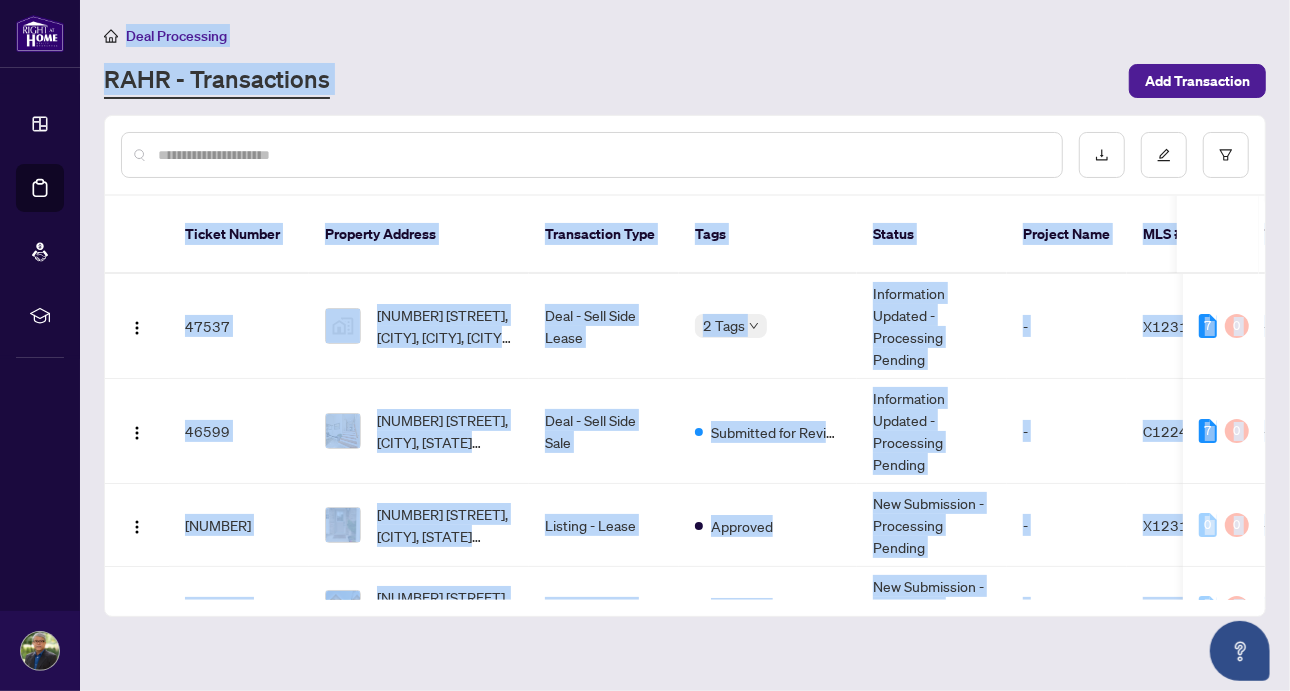 click on "Deal Processing" at bounding box center (685, 35) 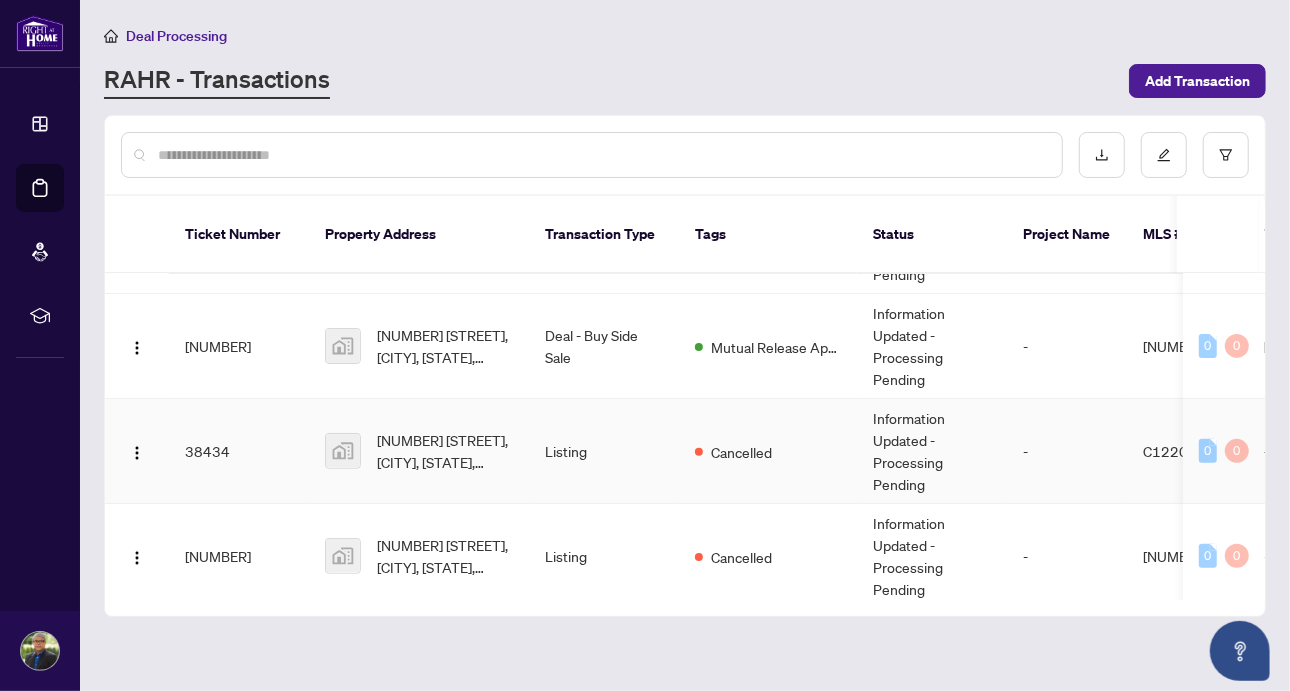 scroll, scrollTop: 476, scrollLeft: 0, axis: vertical 